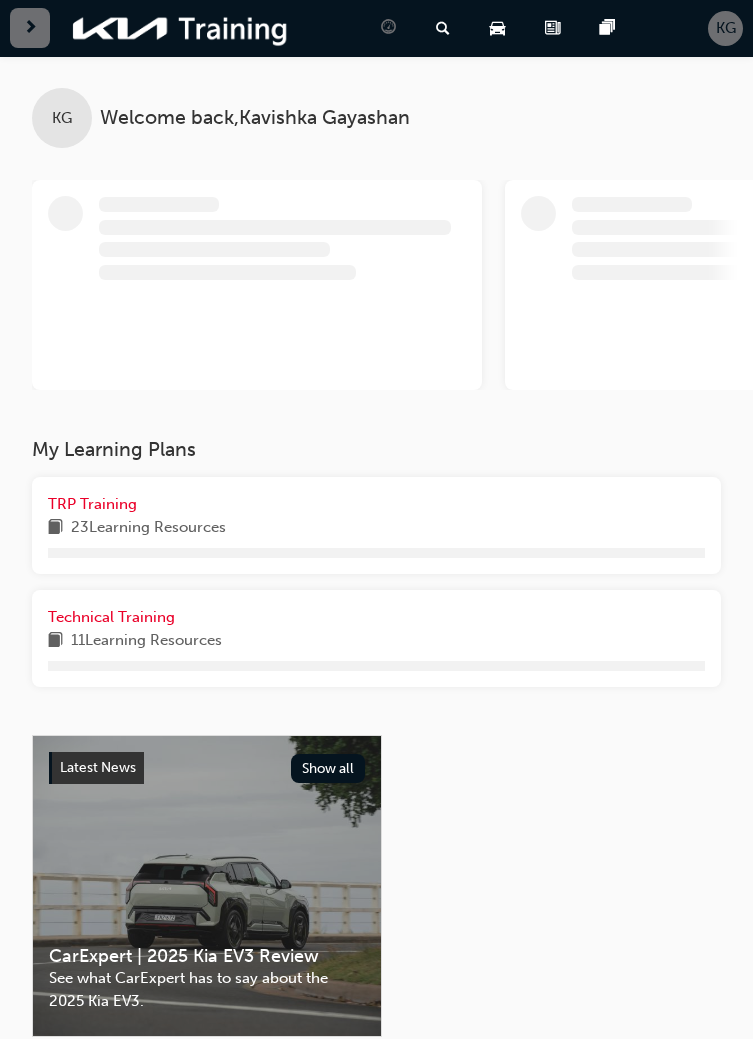 scroll, scrollTop: 0, scrollLeft: 0, axis: both 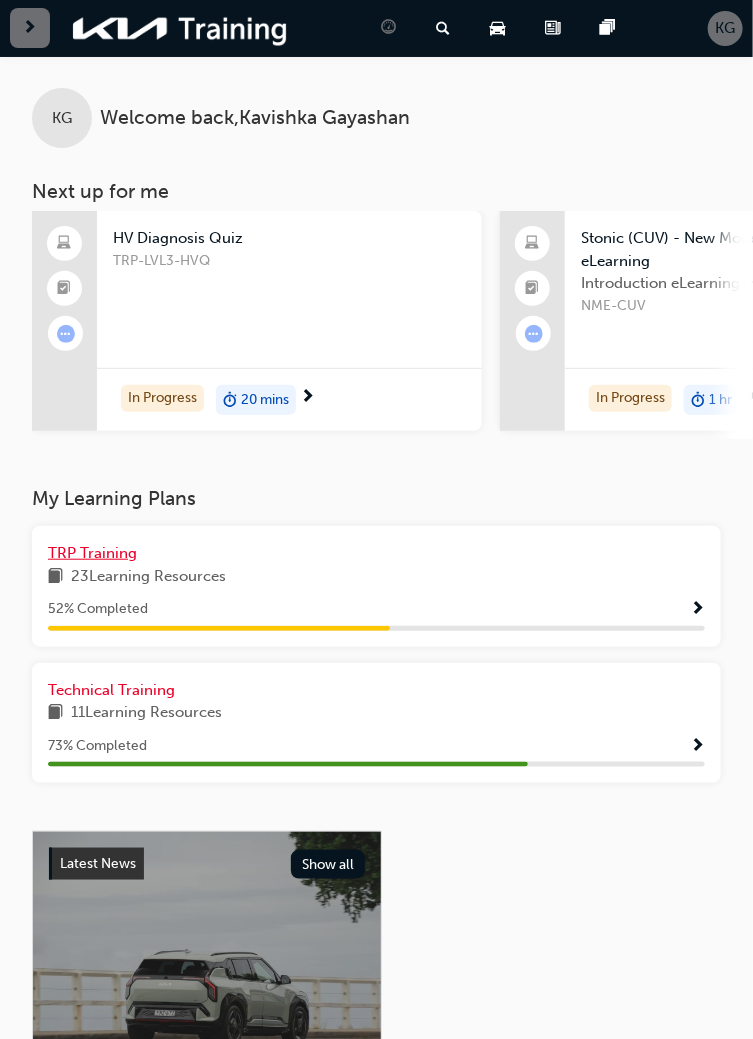 click on "TRP Training" at bounding box center (92, 553) 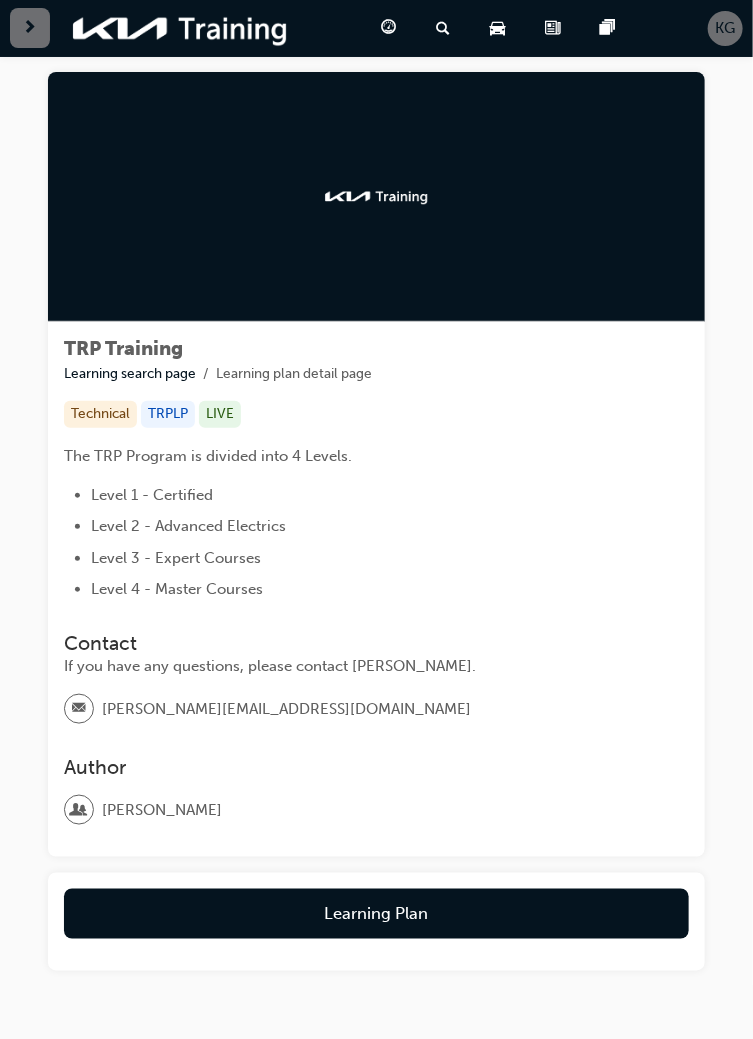 scroll, scrollTop: 0, scrollLeft: 0, axis: both 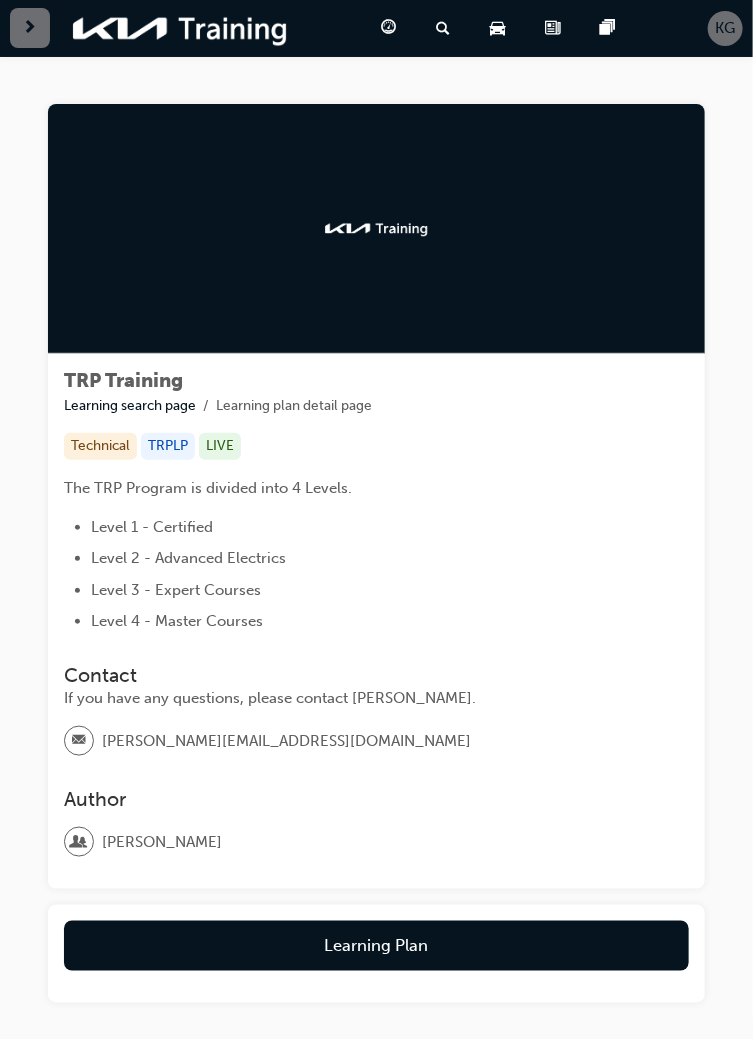 click at bounding box center (30, 28) 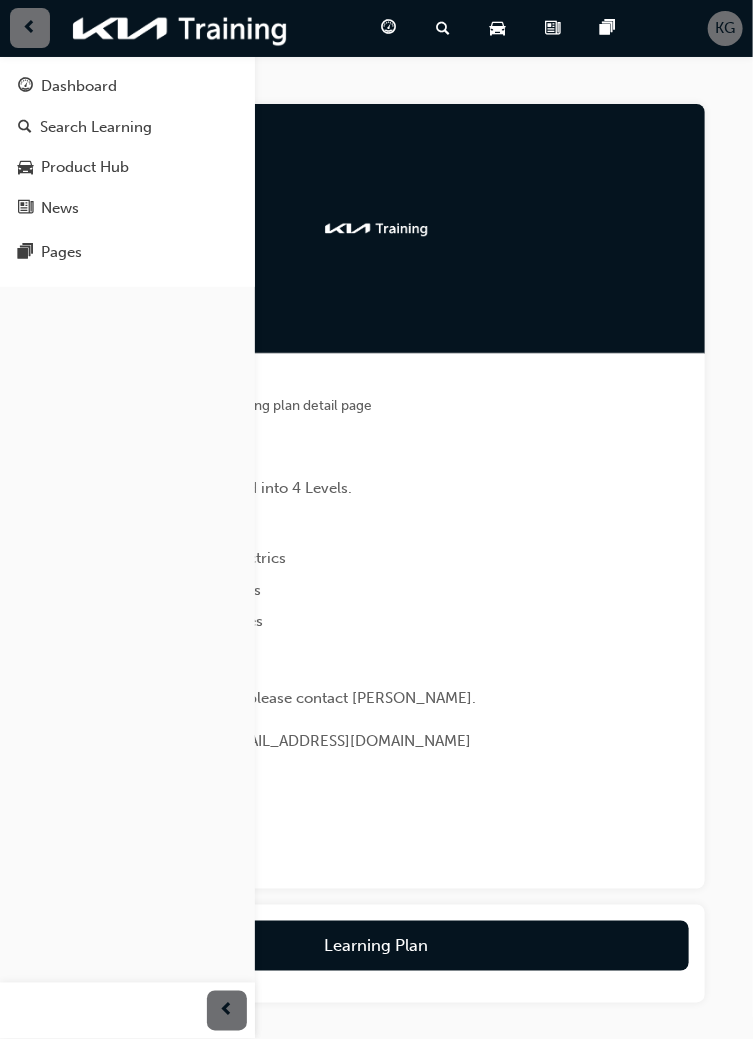 click on "Dashboard" at bounding box center (79, 86) 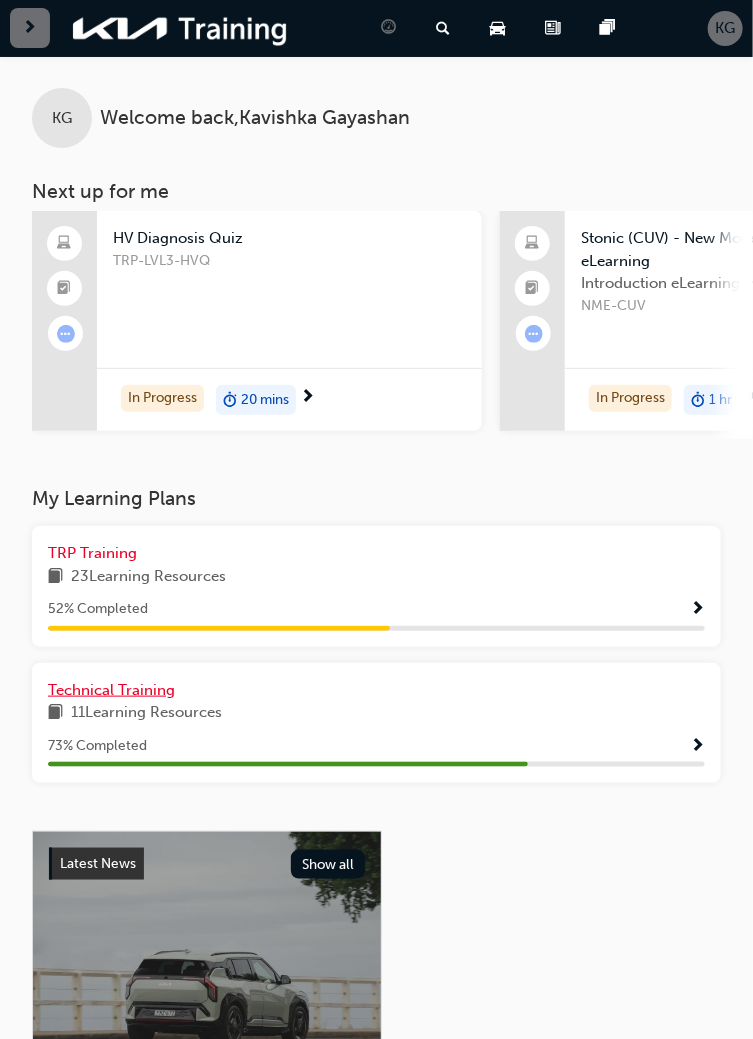 click on "Technical Training" at bounding box center (111, 690) 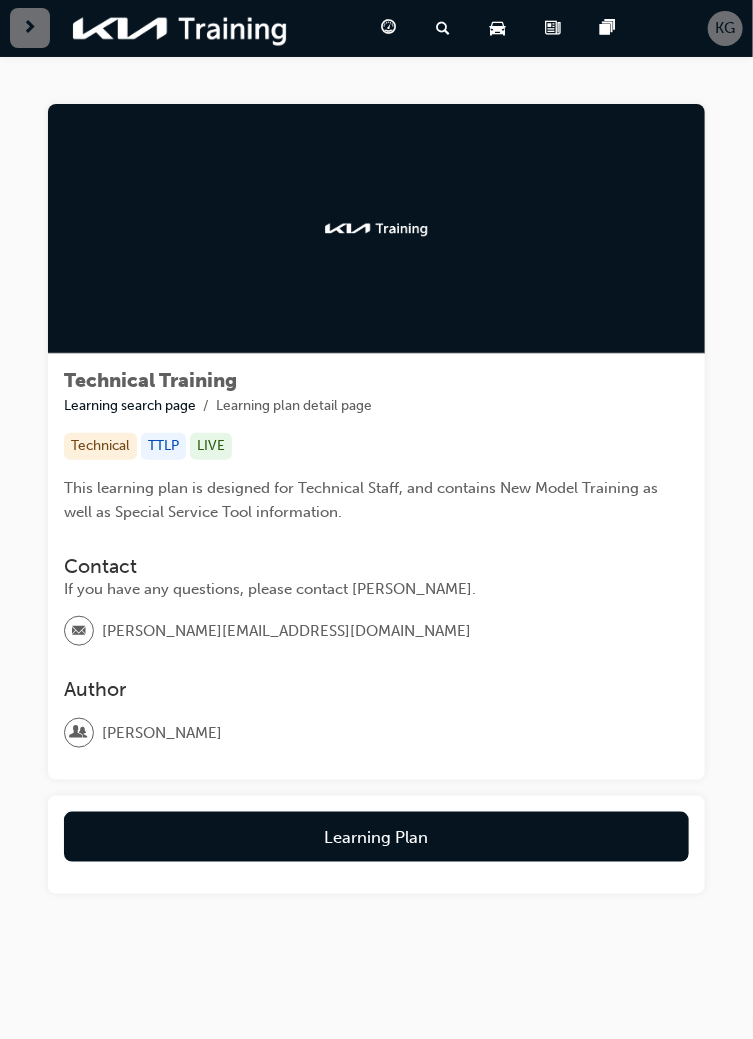 click at bounding box center (30, 28) 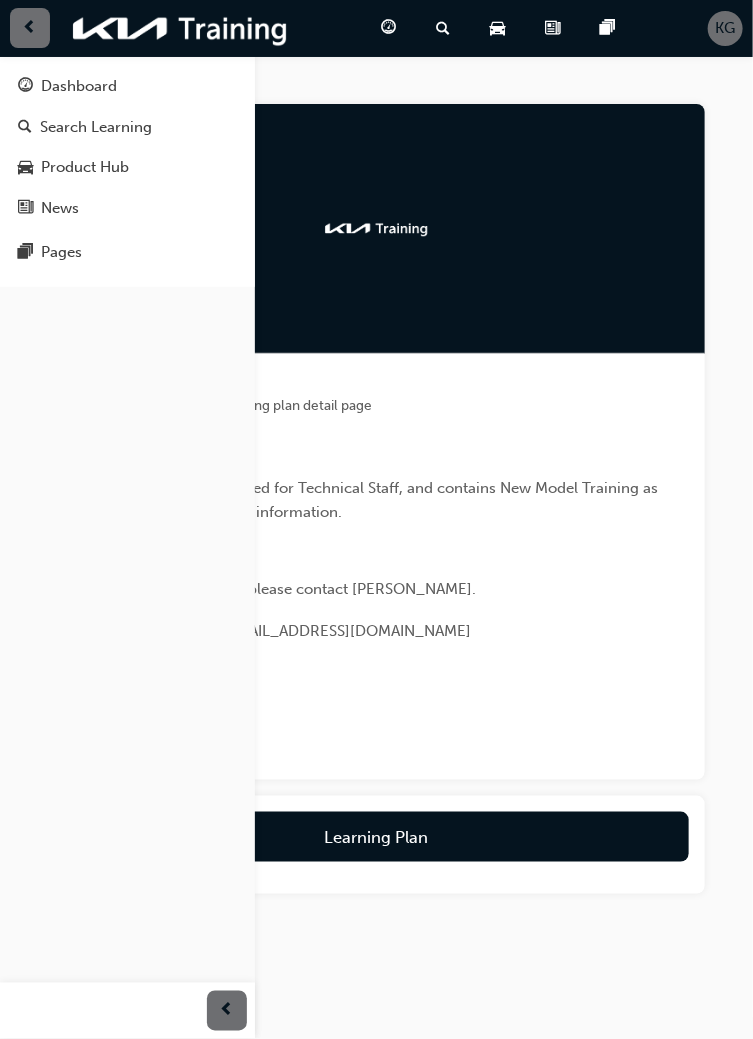 click on "Dashboard" at bounding box center [79, 86] 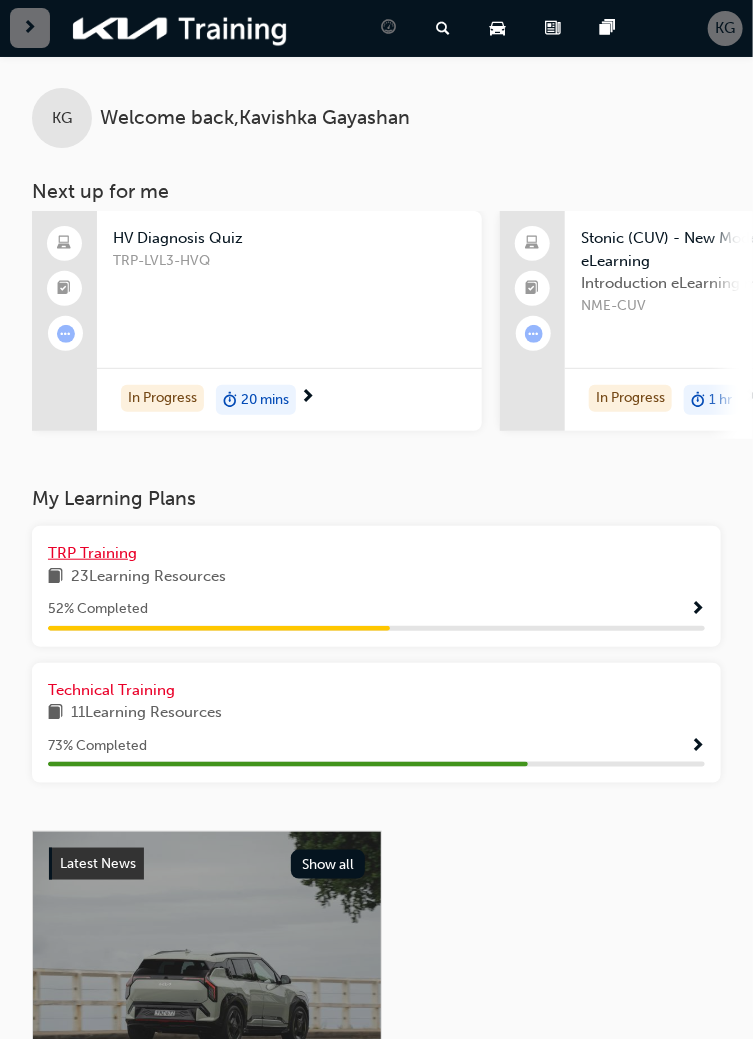 click on "TRP Training" at bounding box center (376, 553) 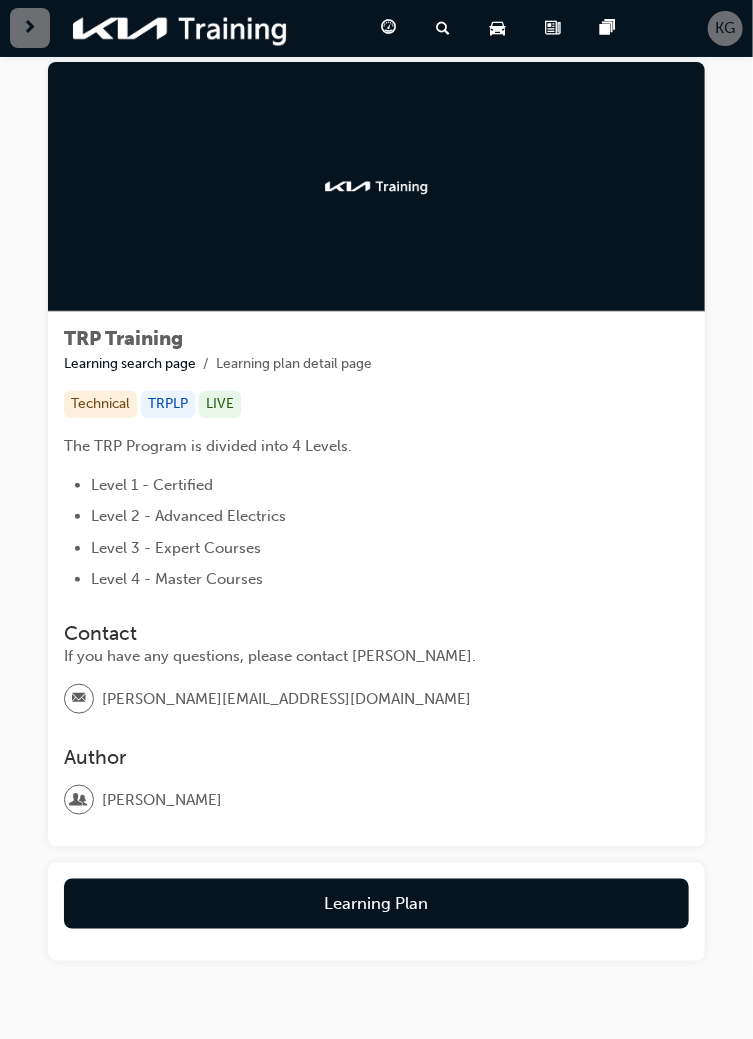 scroll, scrollTop: 54, scrollLeft: 0, axis: vertical 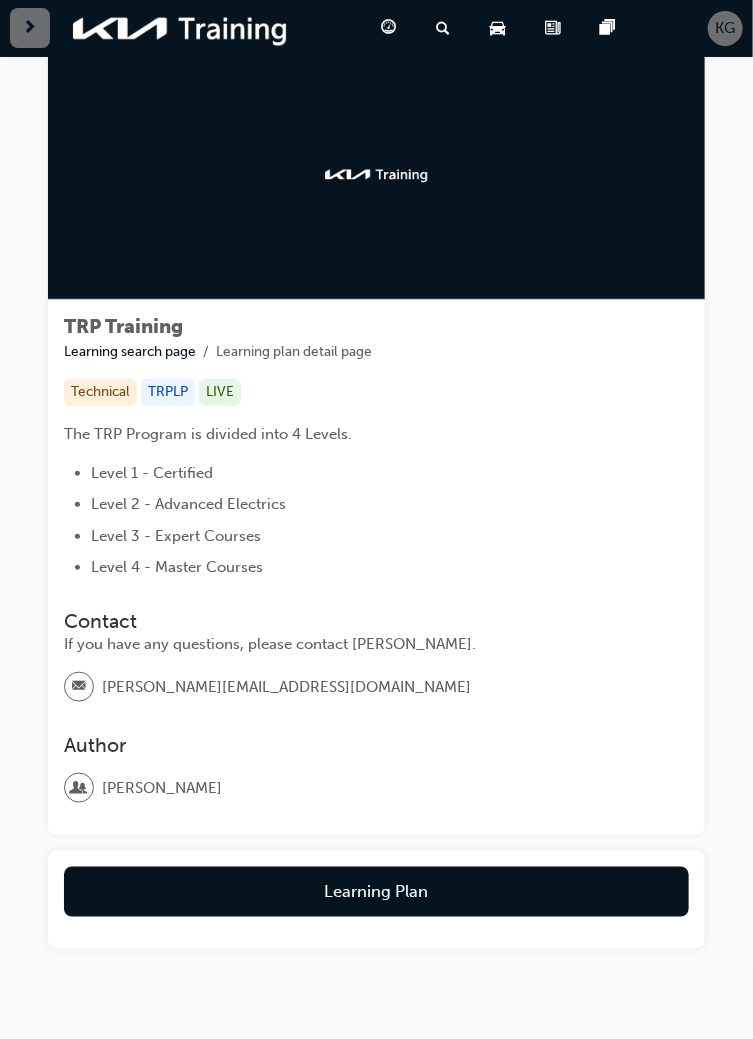 click on "Learning Plan" at bounding box center [376, 892] 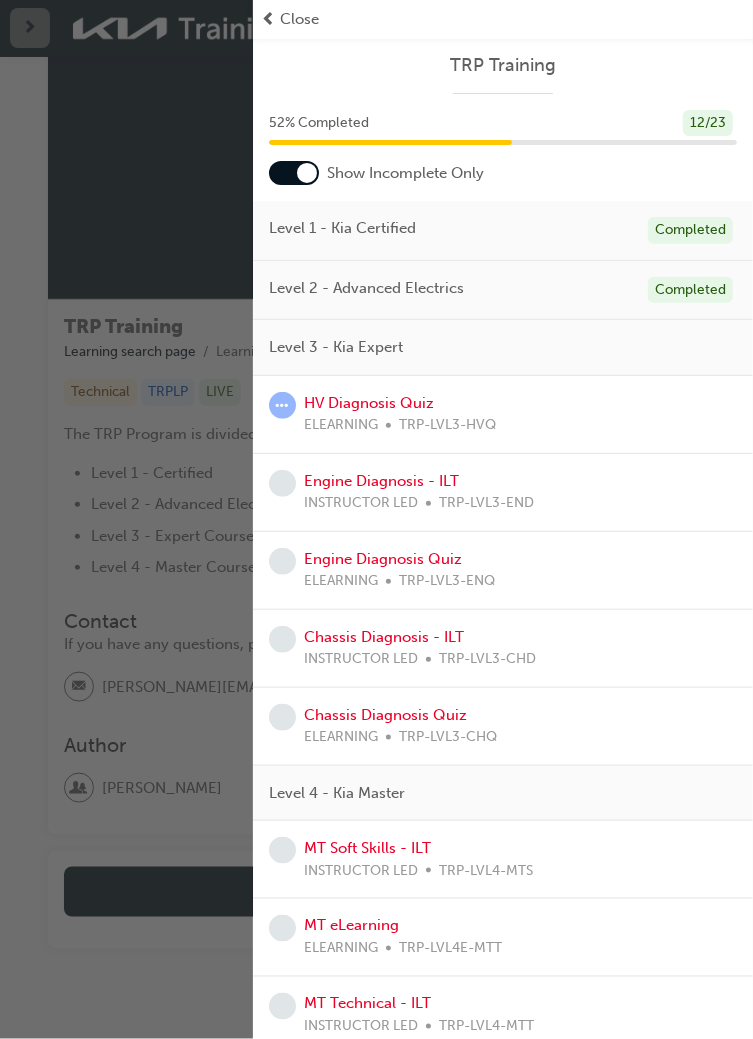 click on "HV Diagnosis Quiz ELEARNING TRP-LVL3-HVQ" at bounding box center (503, 414) 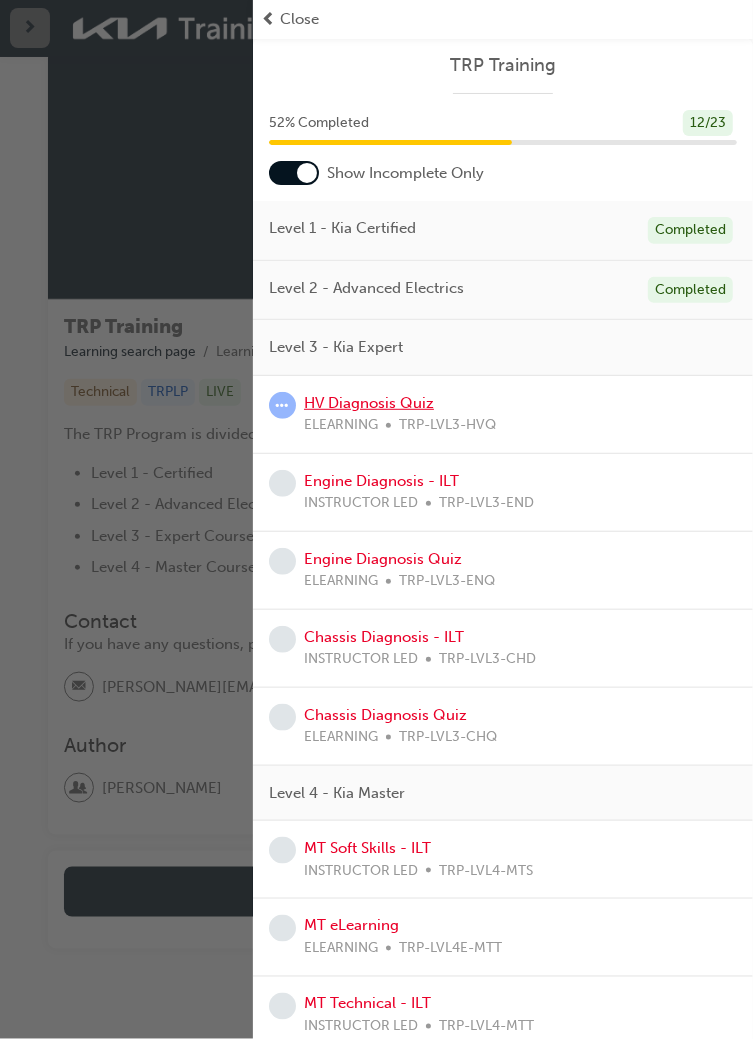click on "HV Diagnosis Quiz" at bounding box center [369, 403] 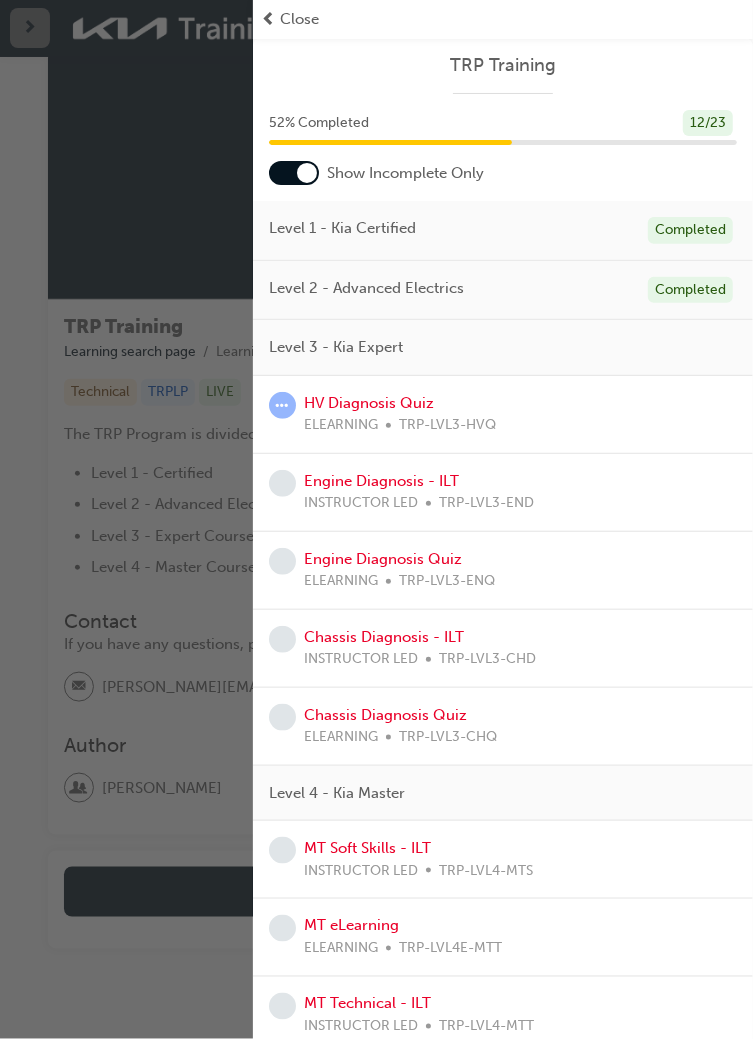 scroll, scrollTop: 0, scrollLeft: 0, axis: both 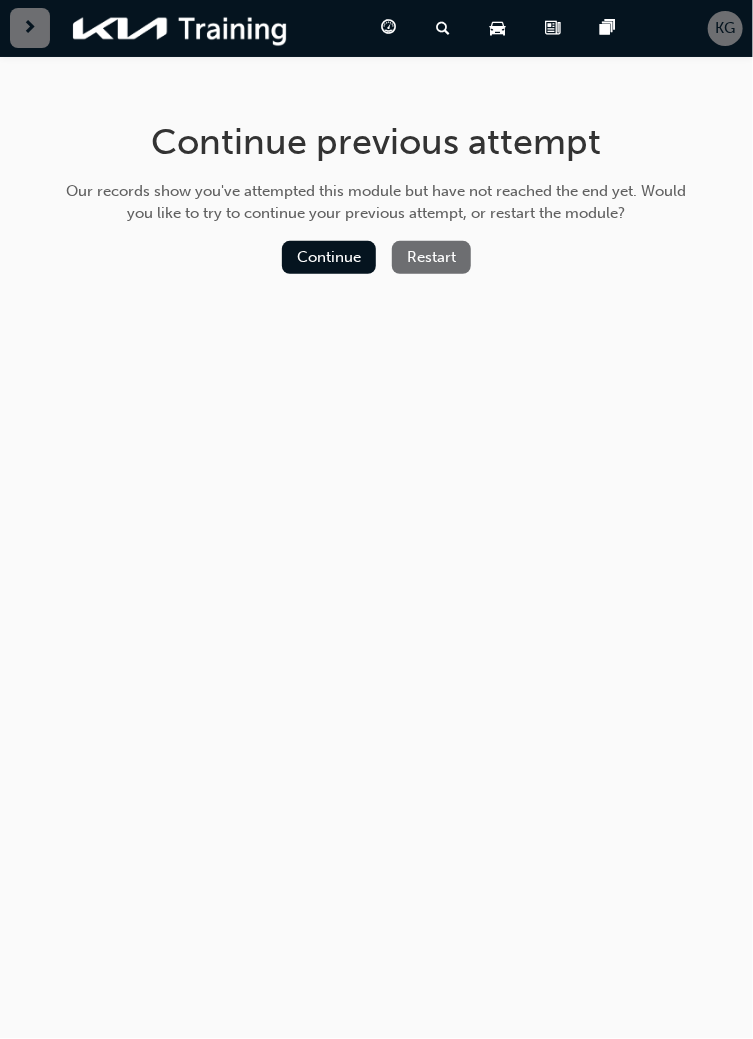 click on "Continue" at bounding box center [329, 257] 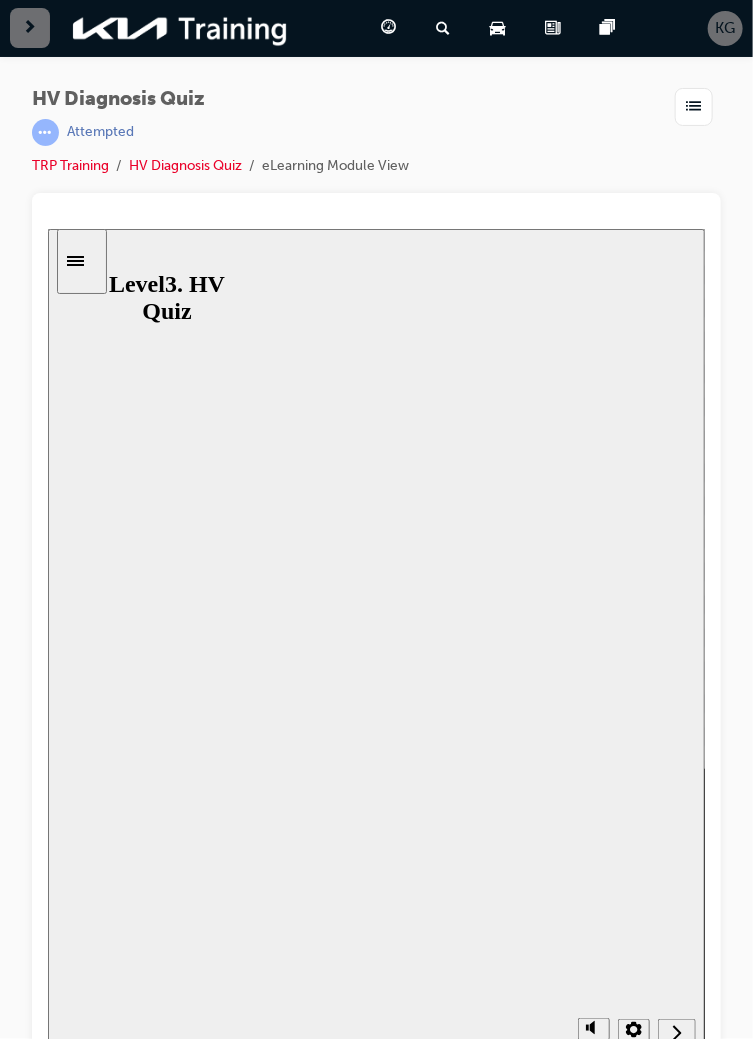 scroll, scrollTop: 0, scrollLeft: 0, axis: both 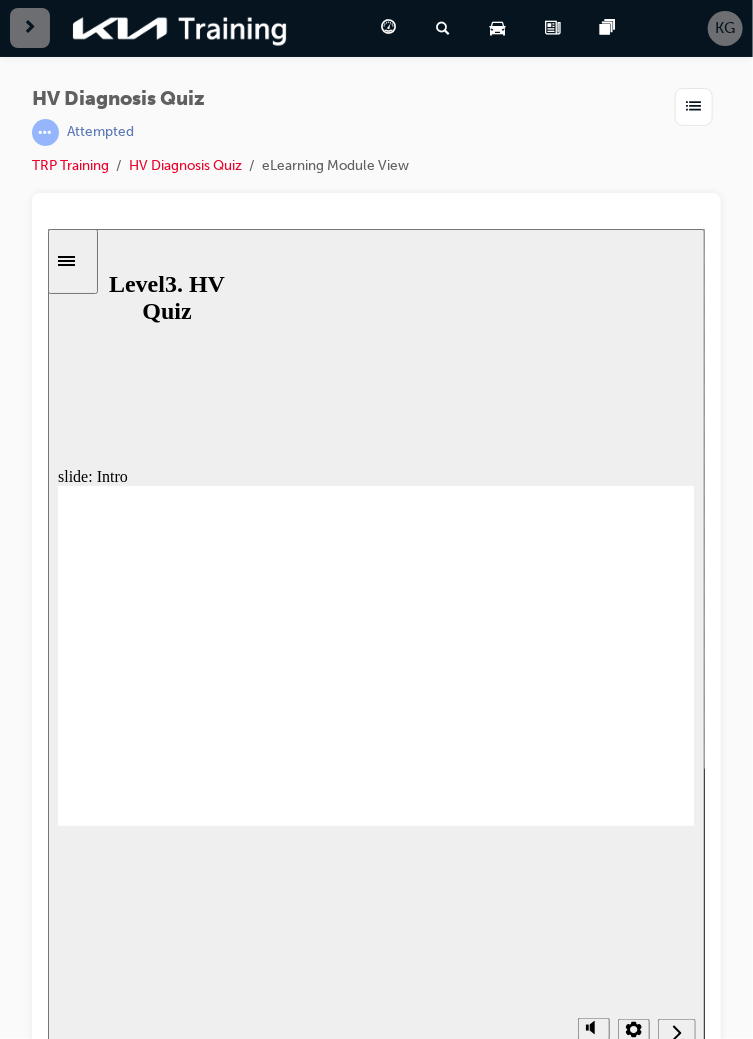click at bounding box center [676, 1033] 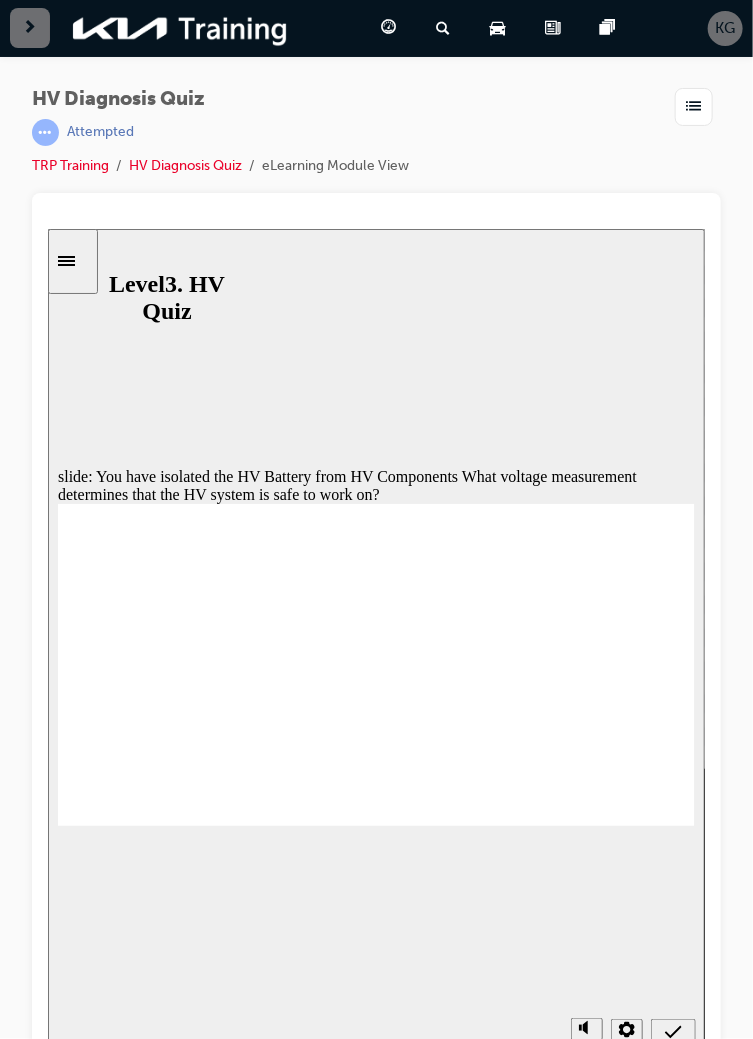 radio on "true" 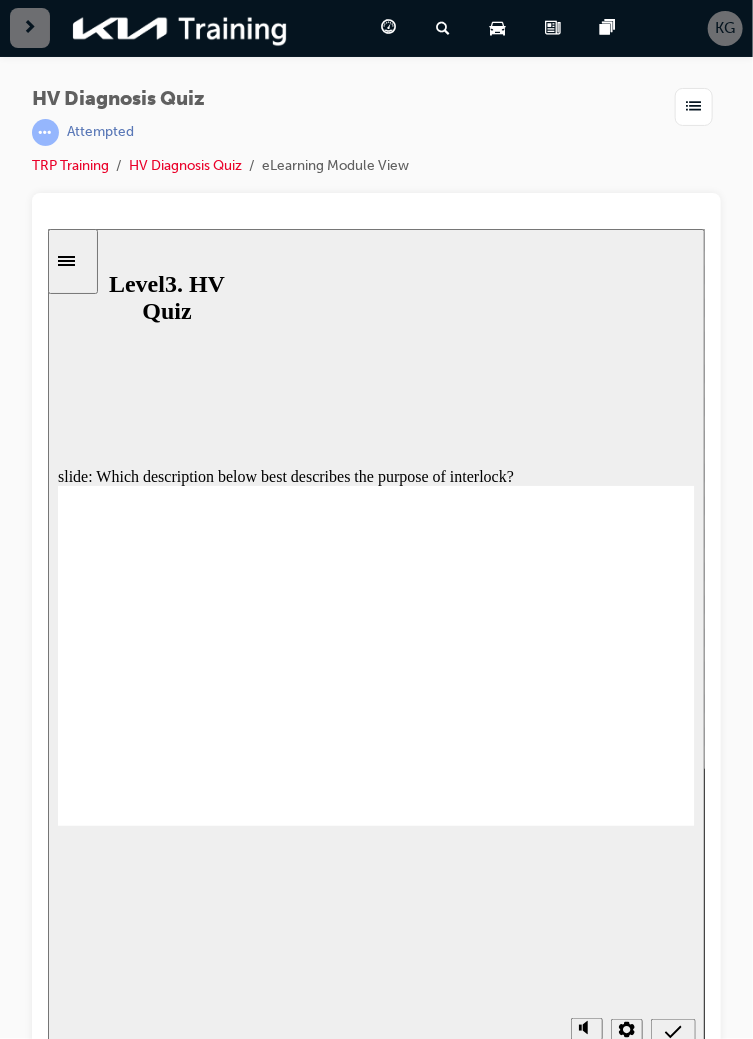 radio on "true" 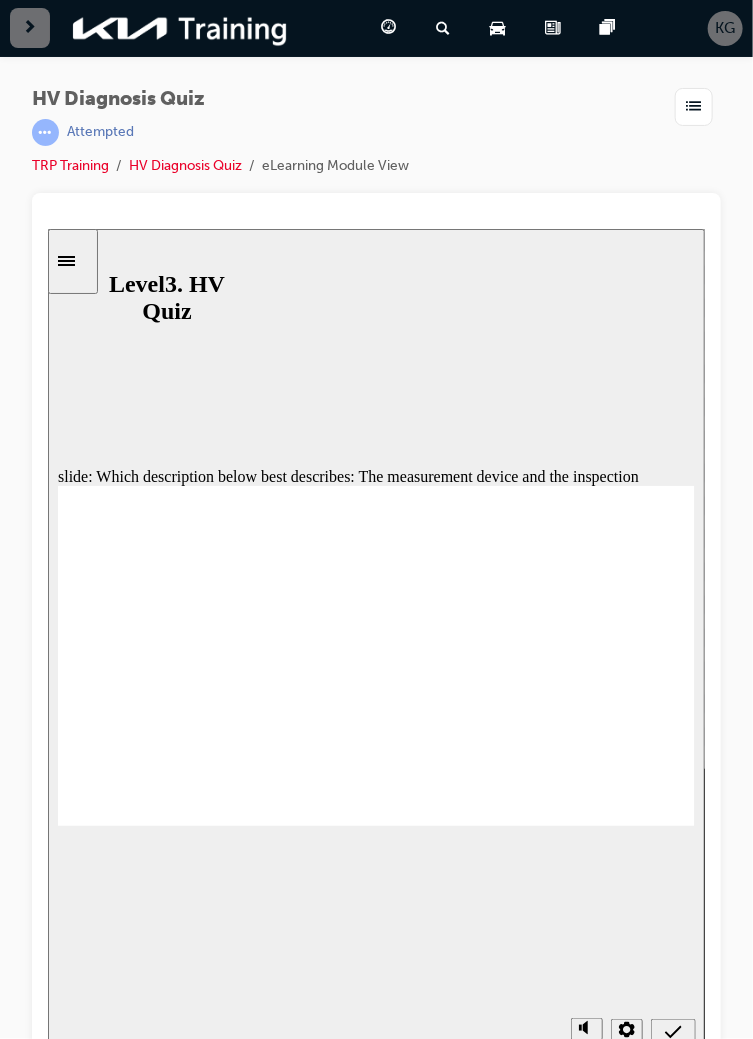 radio on "true" 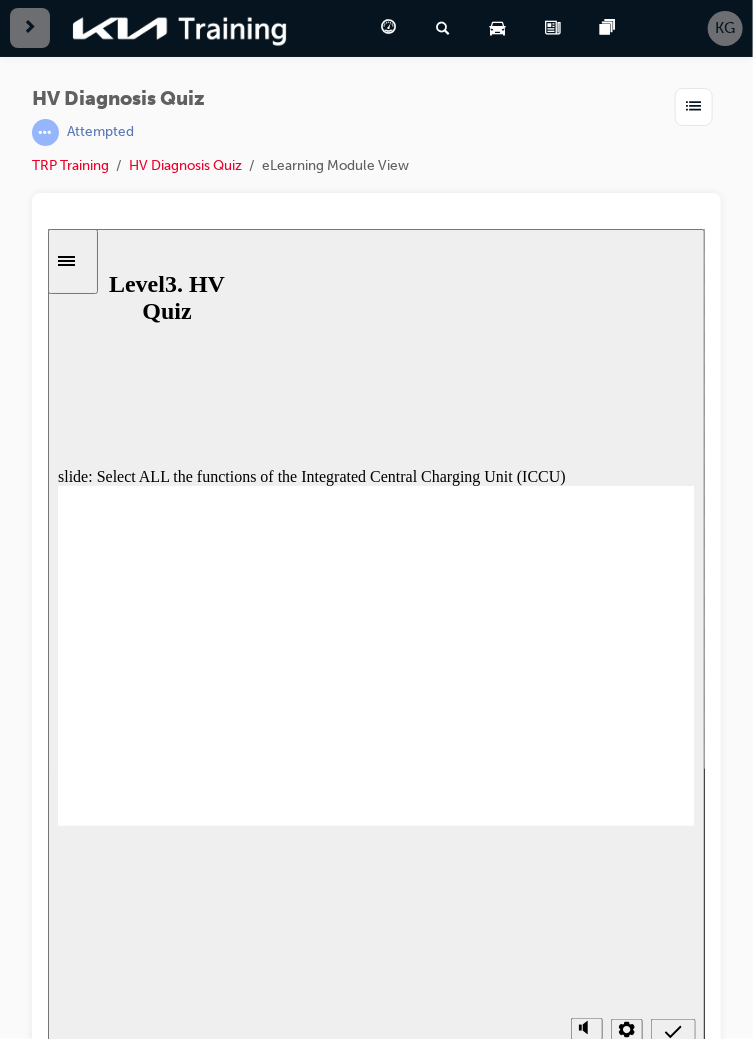 checkbox on "true" 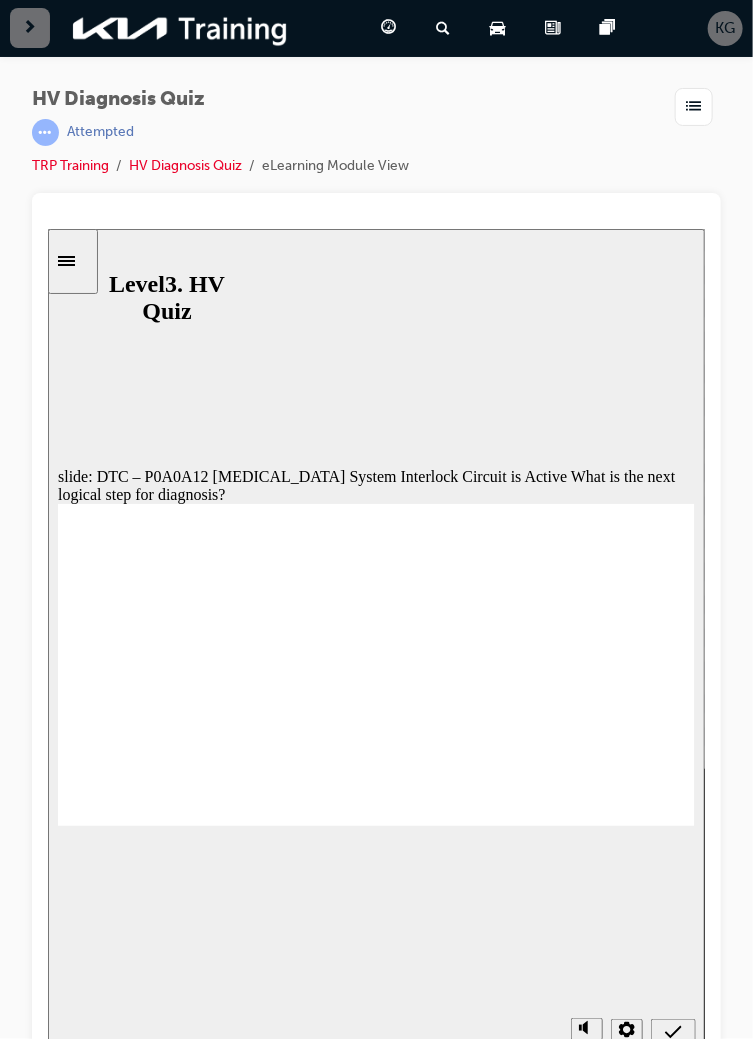 radio on "true" 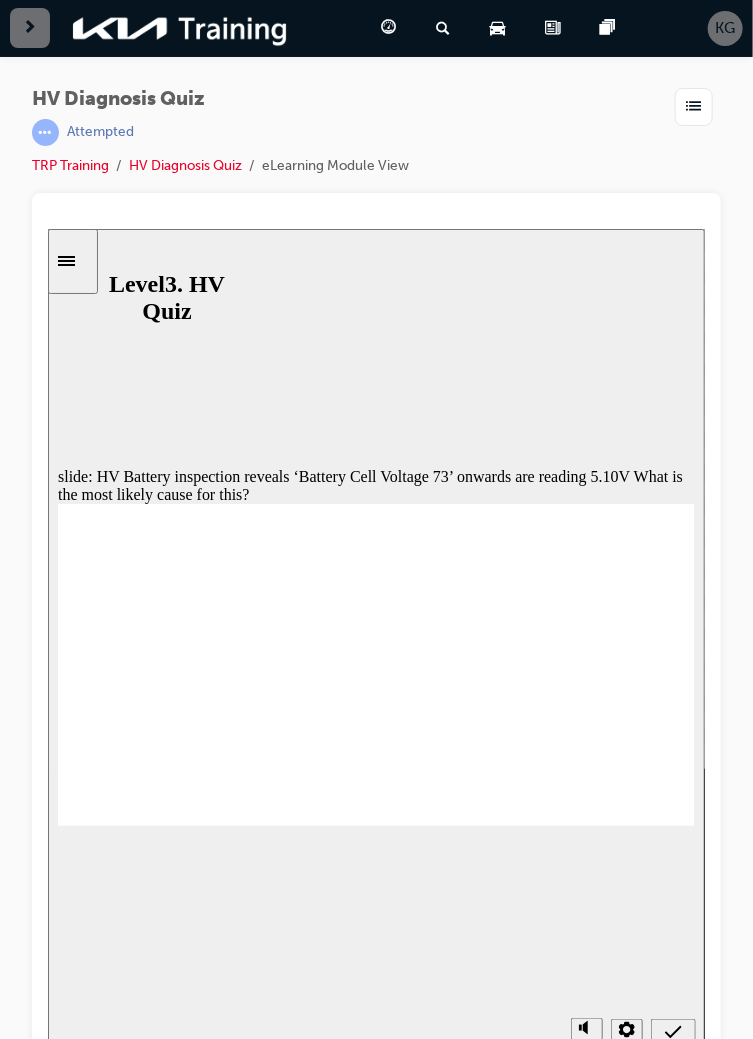 radio on "true" 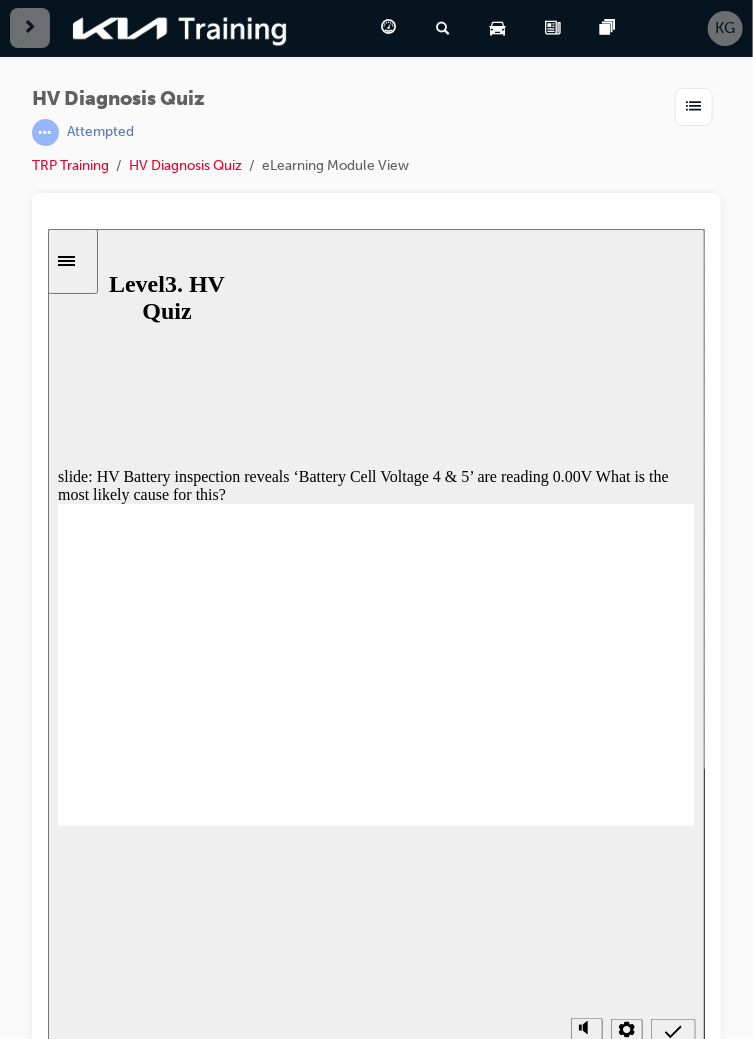 radio on "false" 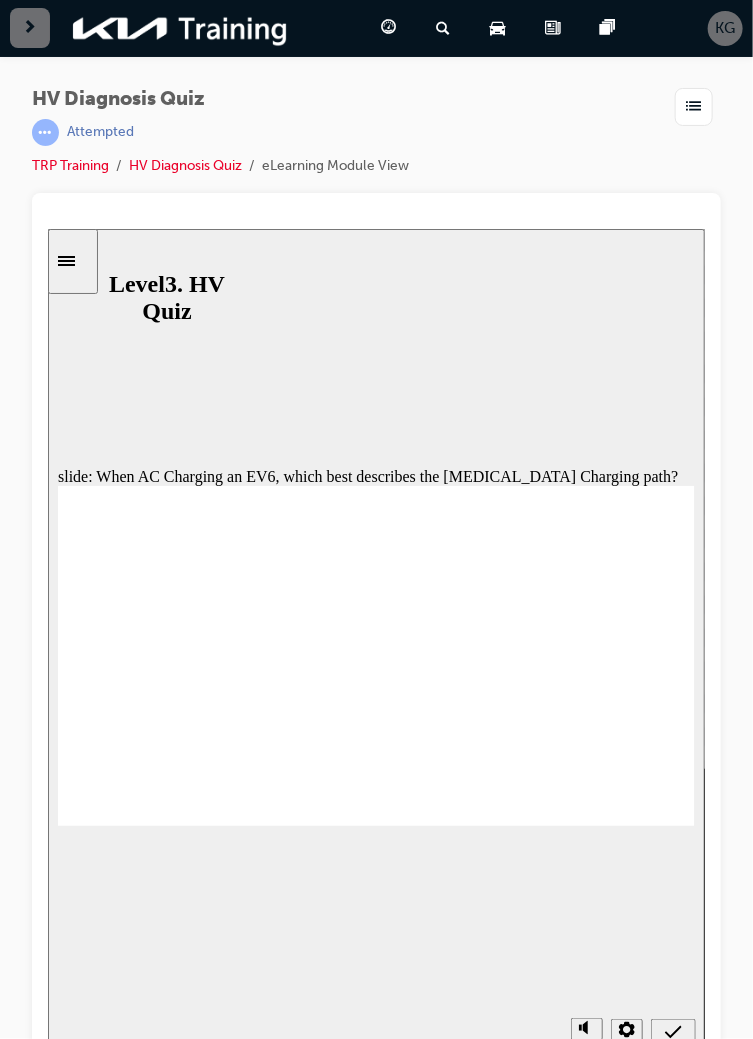 radio on "false" 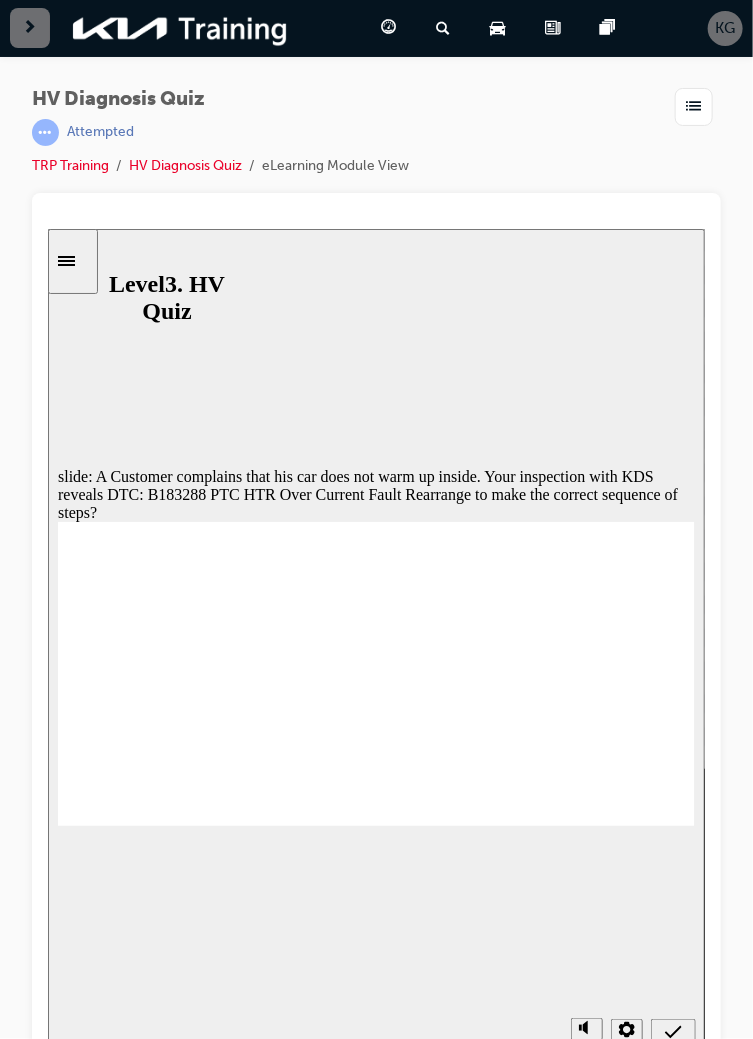 click 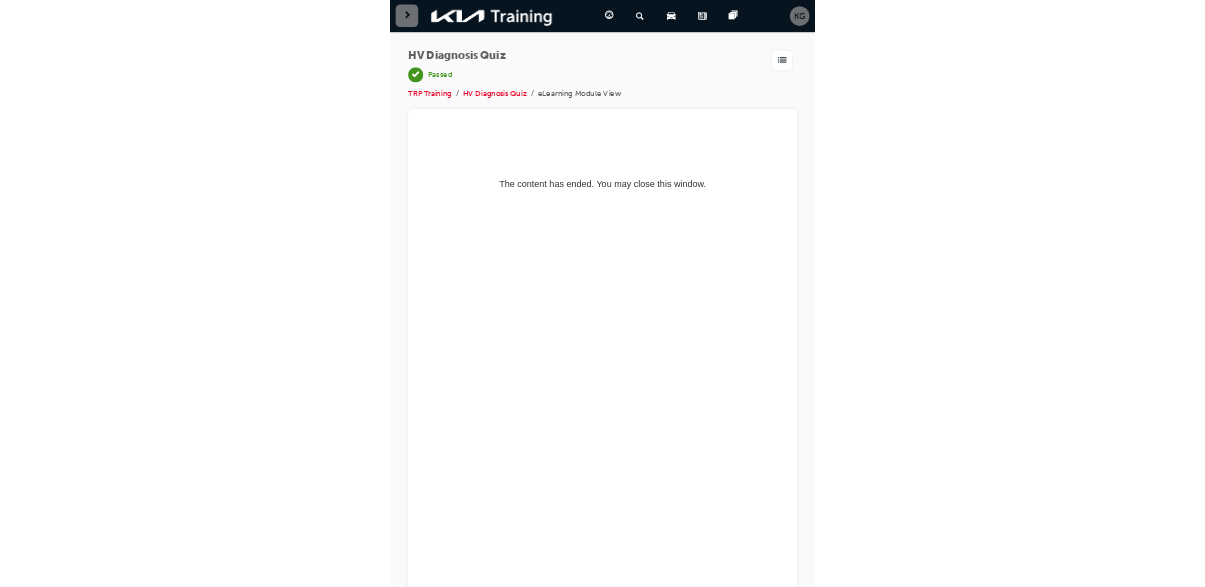 scroll, scrollTop: 0, scrollLeft: 0, axis: both 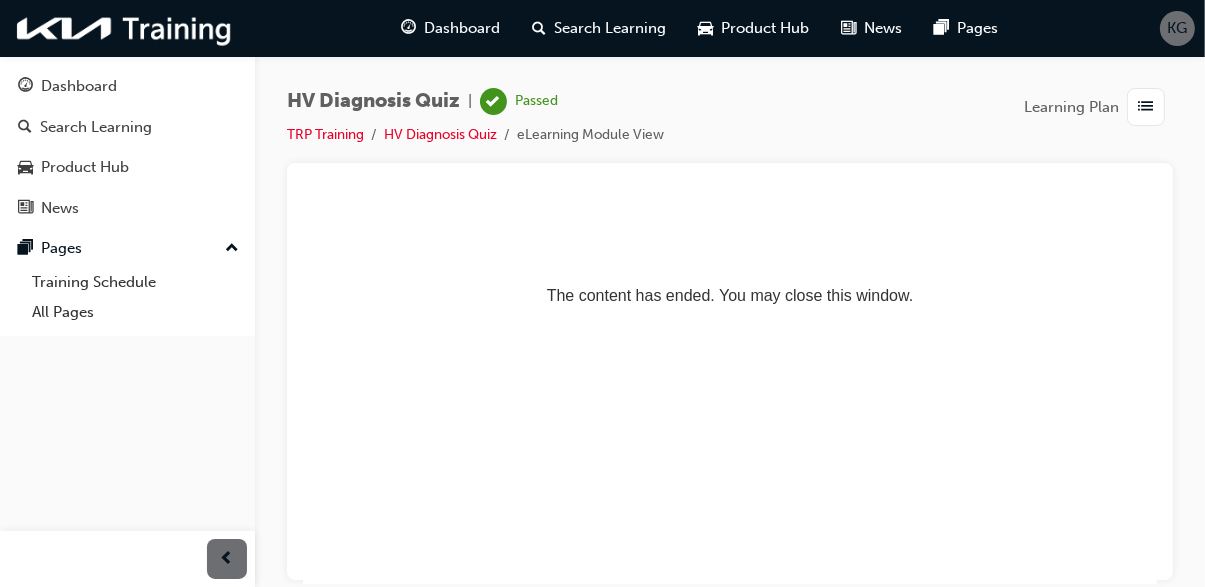 click on "Dashboard" at bounding box center (463, 28) 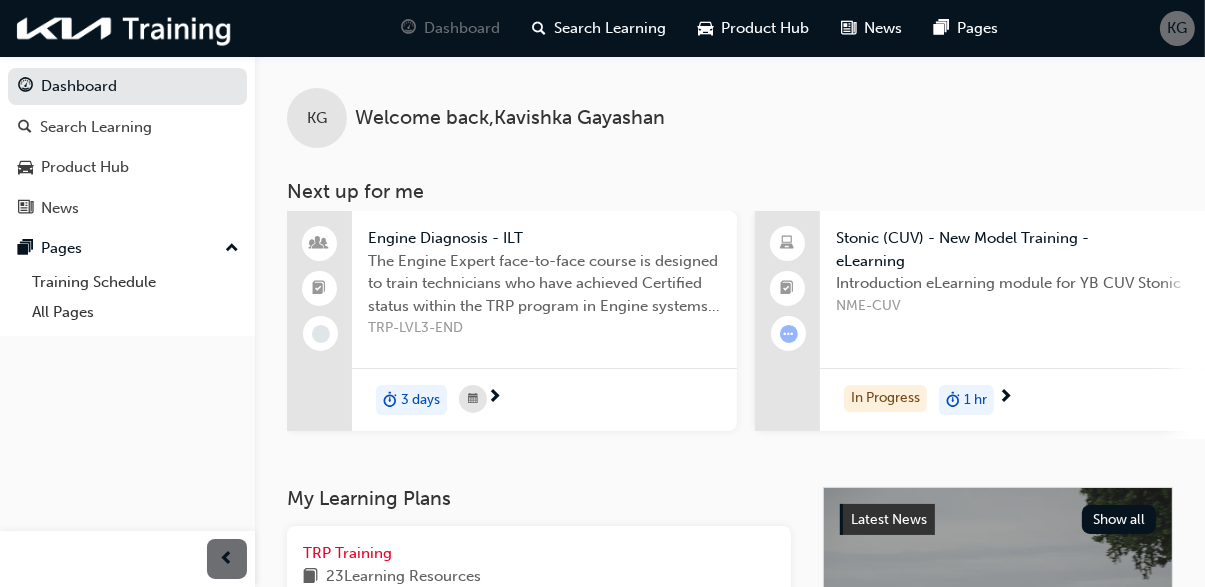 click on "KG" at bounding box center (1177, 28) 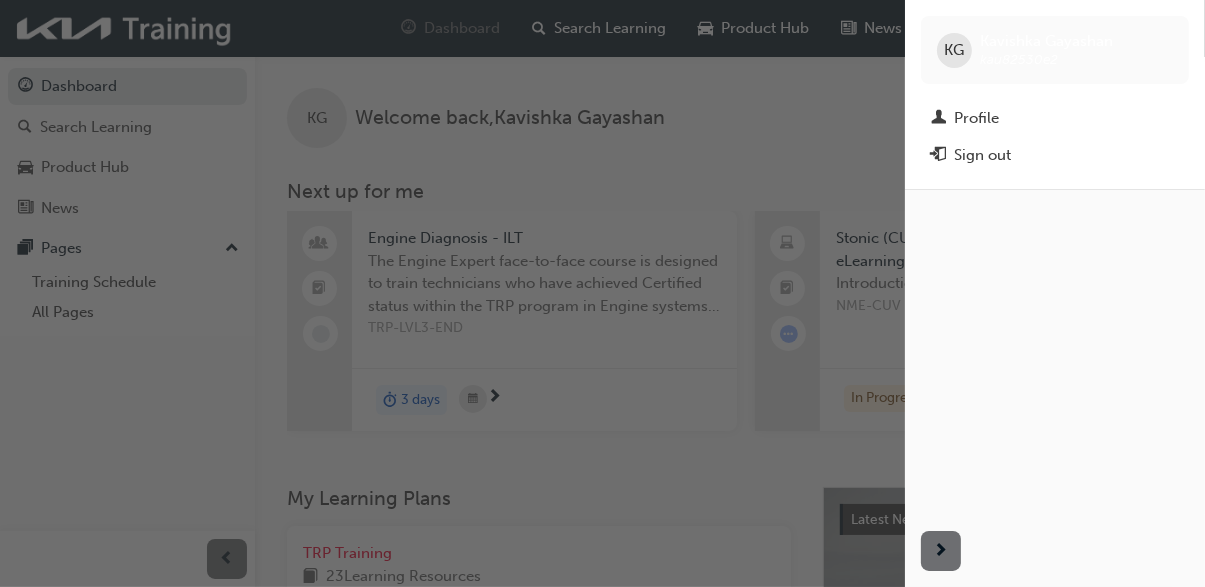 click on "Profile" at bounding box center (976, 118) 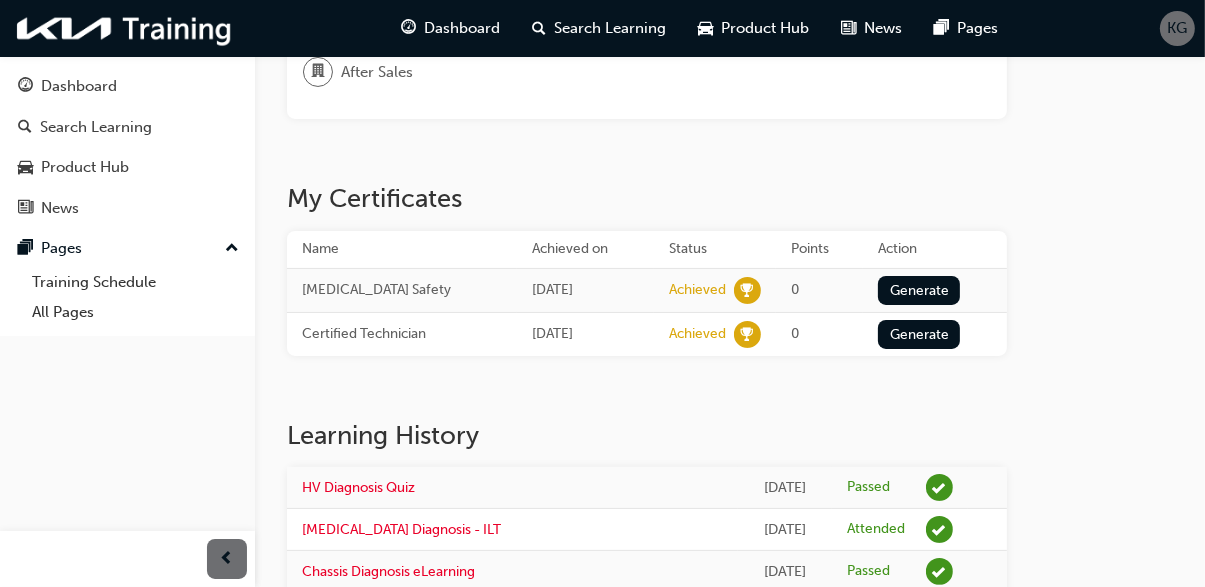 scroll, scrollTop: 276, scrollLeft: 0, axis: vertical 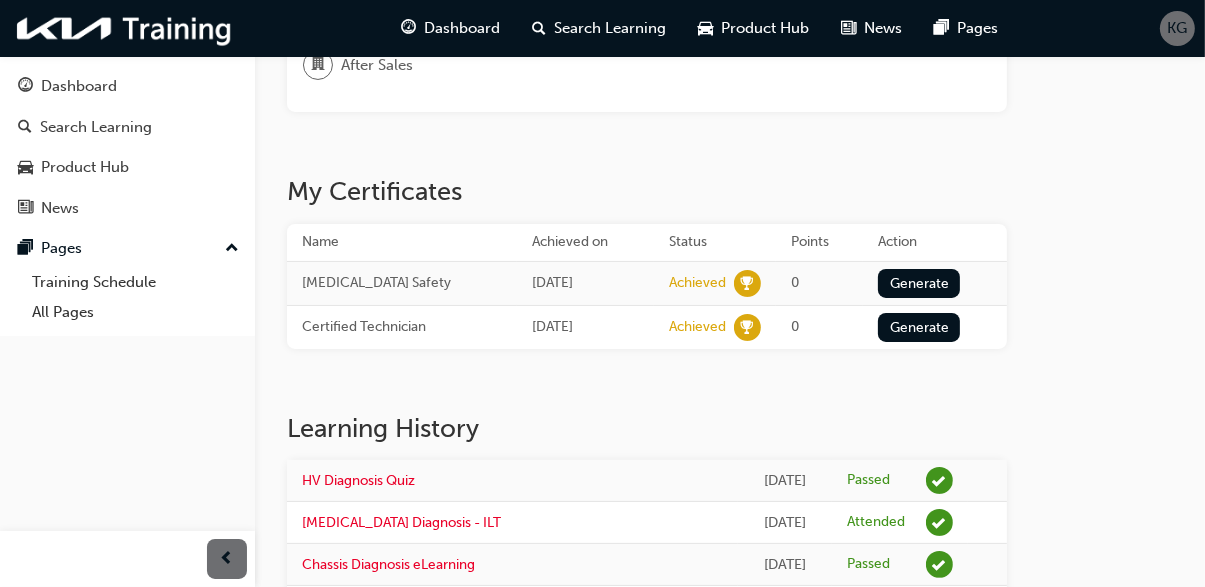 click on "Generate" at bounding box center [919, 327] 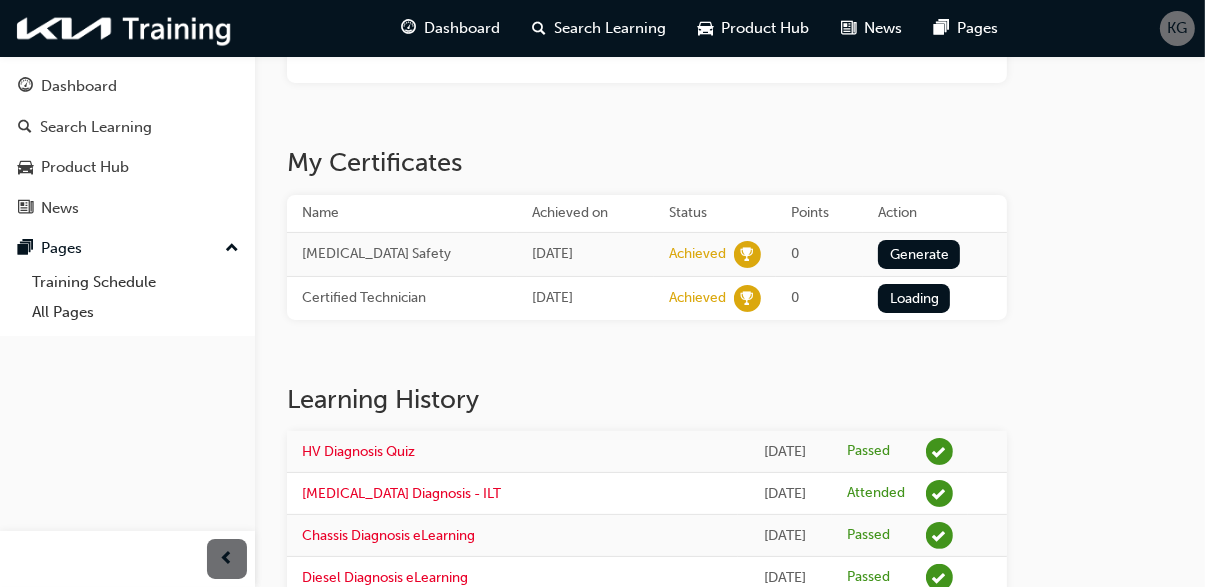 scroll, scrollTop: 272, scrollLeft: 0, axis: vertical 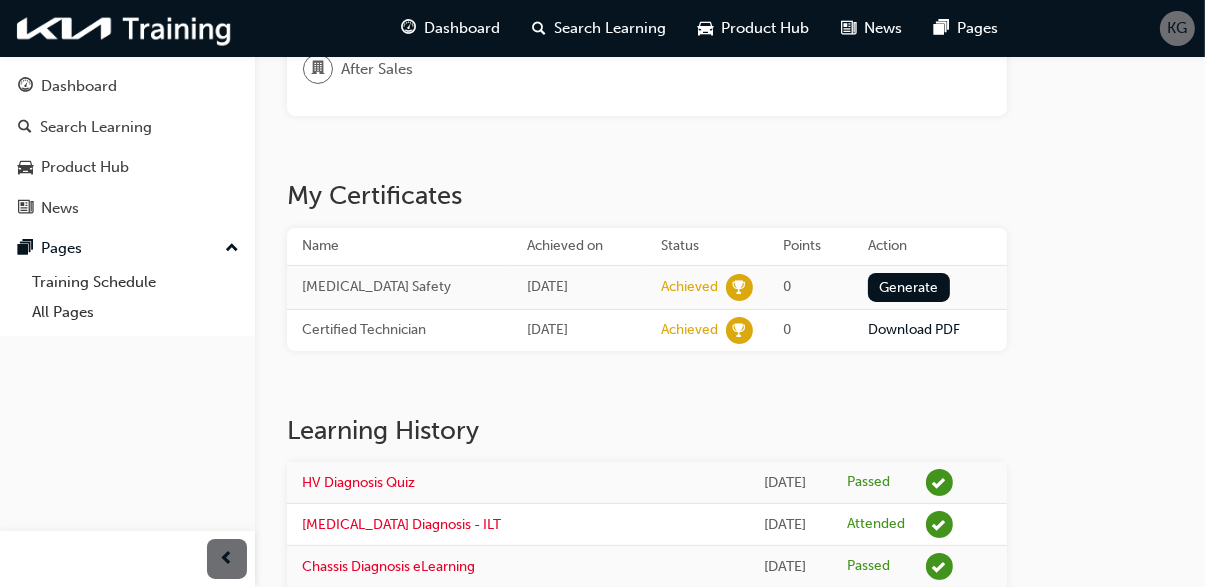 click on "Generate" at bounding box center (909, 287) 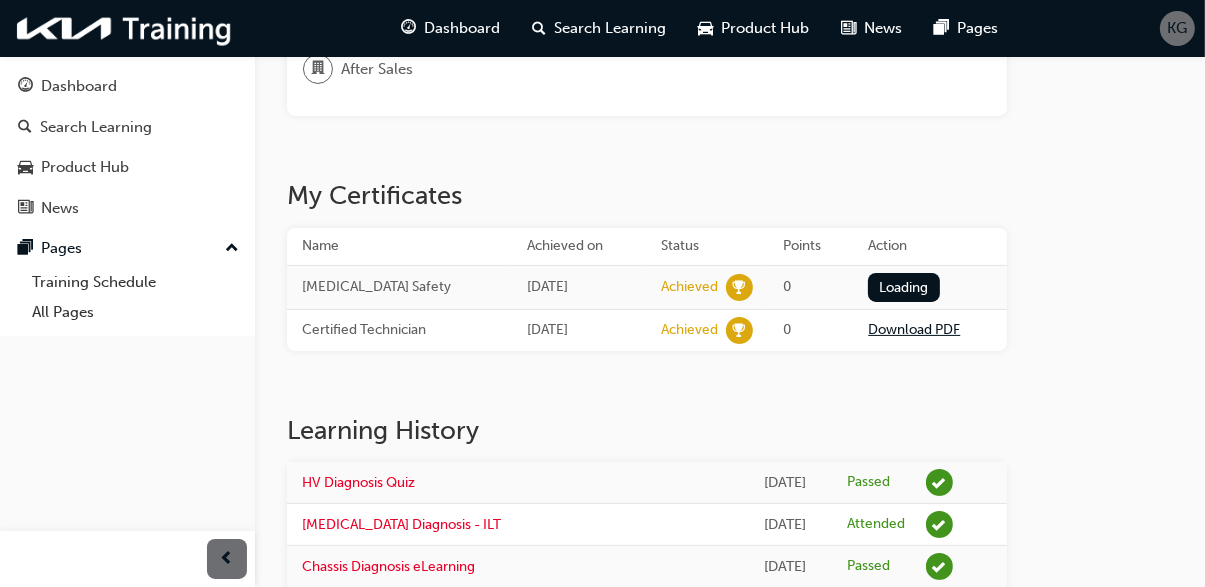 click on "Download PDF" at bounding box center [914, 329] 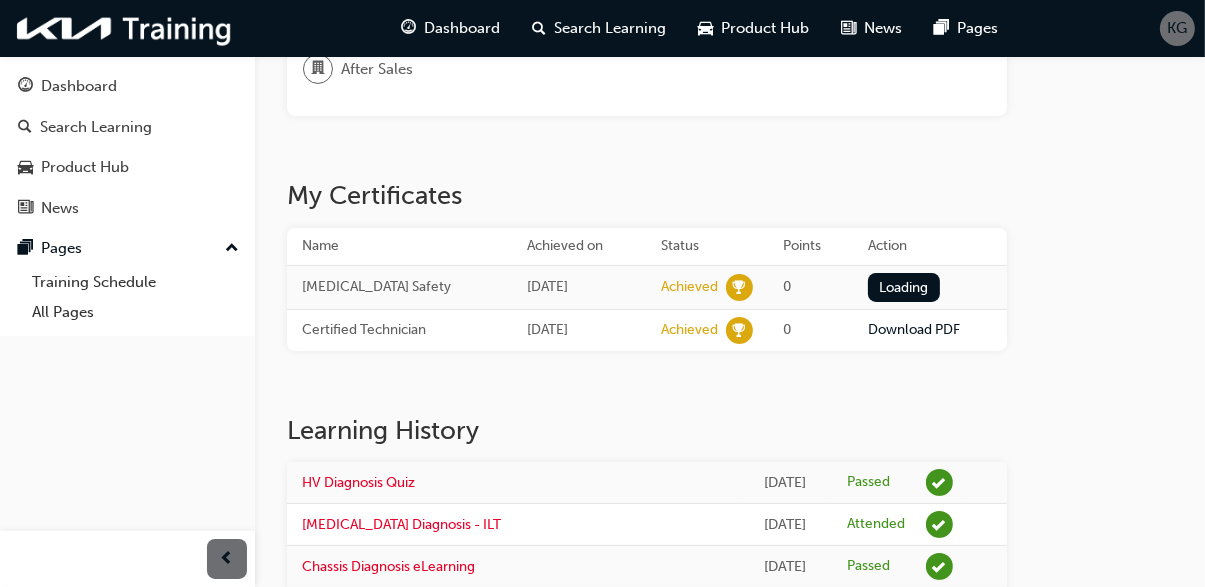 click on "Loading" at bounding box center [904, 287] 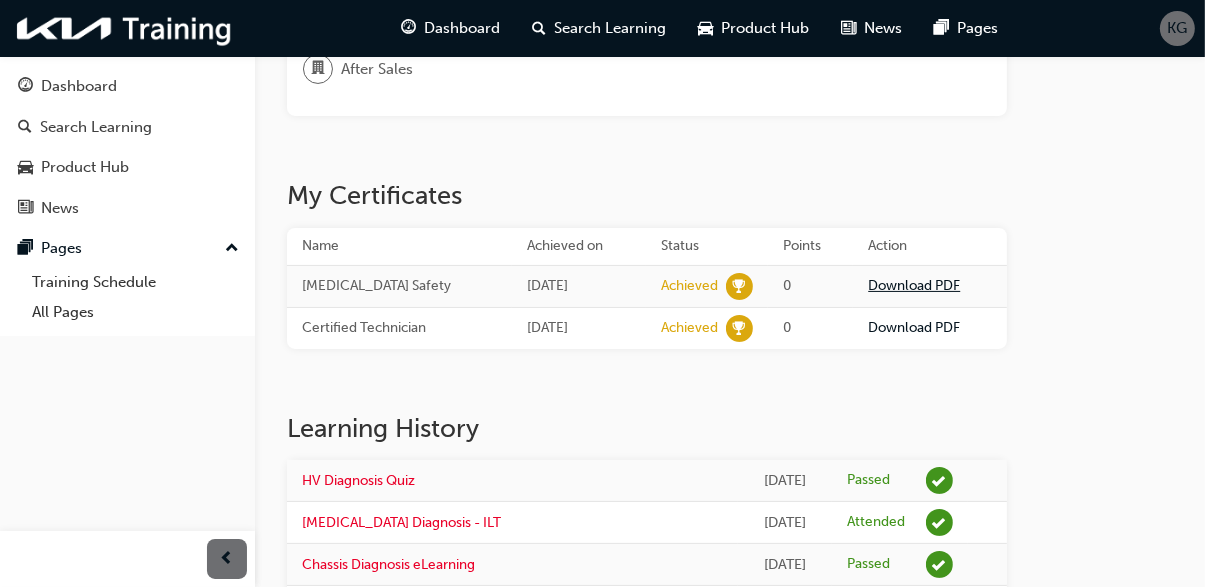click on "Download PDF" at bounding box center [914, 285] 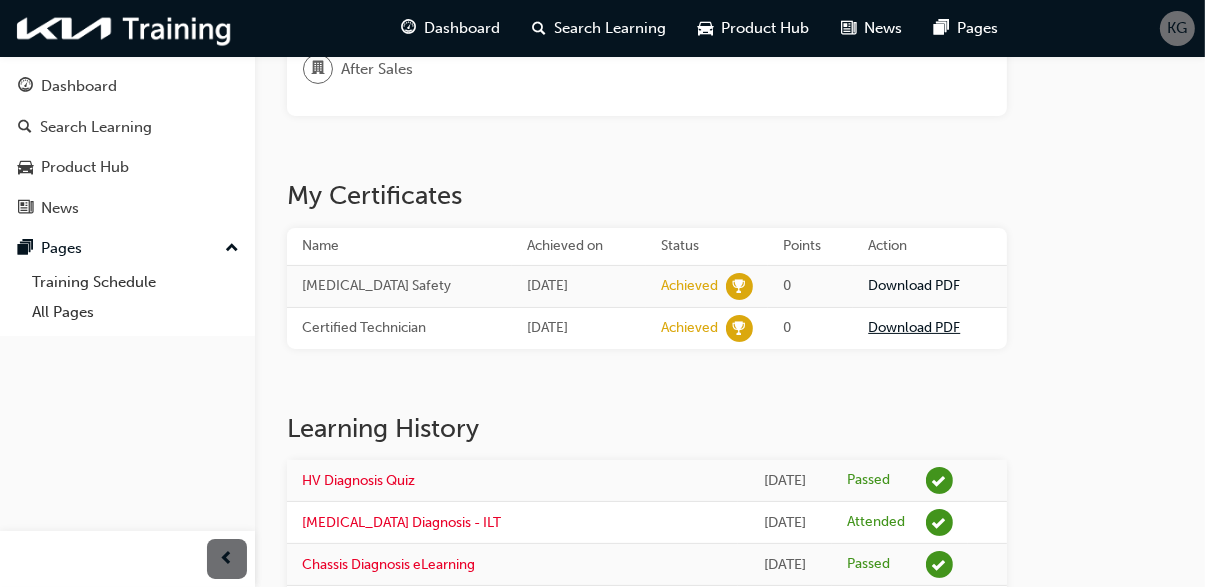 click on "Download PDF" at bounding box center (914, 327) 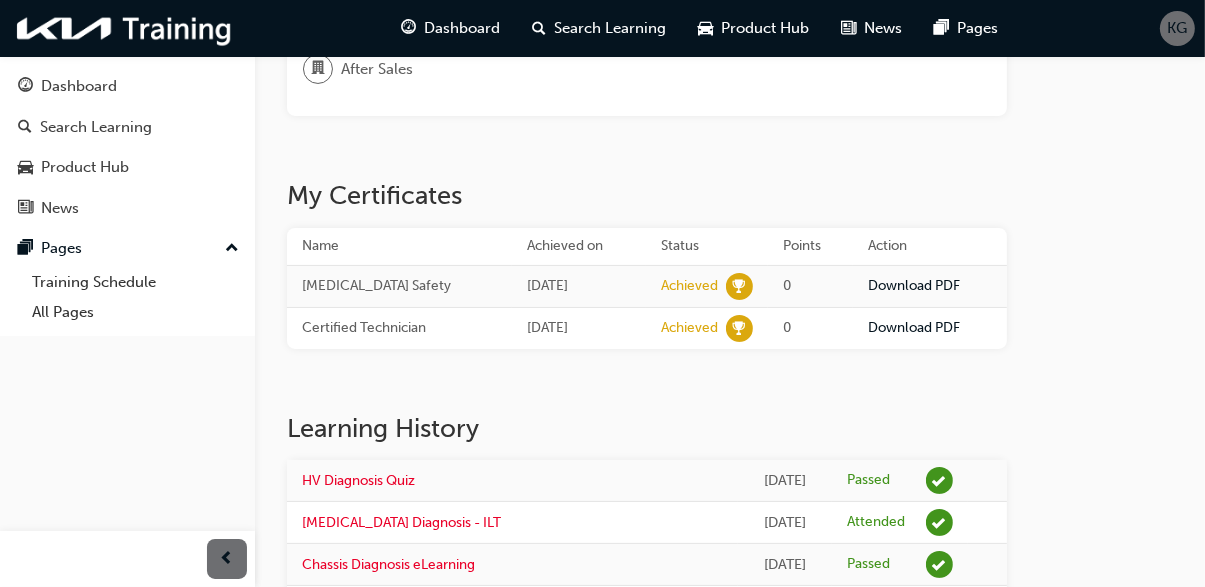 click on "KG" at bounding box center [1177, 28] 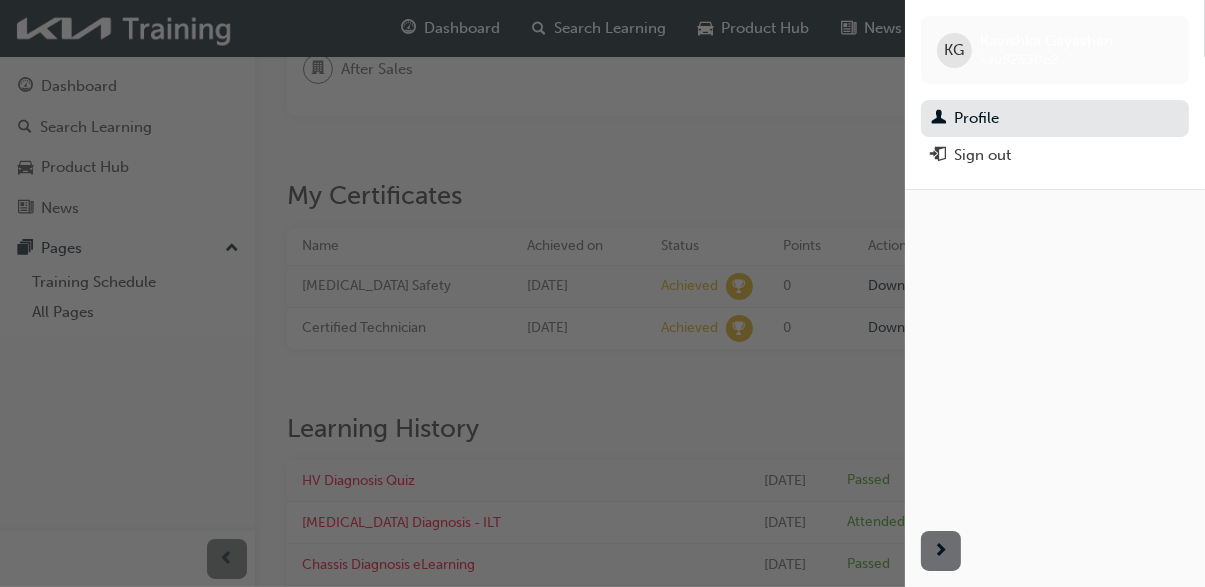 click on "Sign out" at bounding box center [1055, 155] 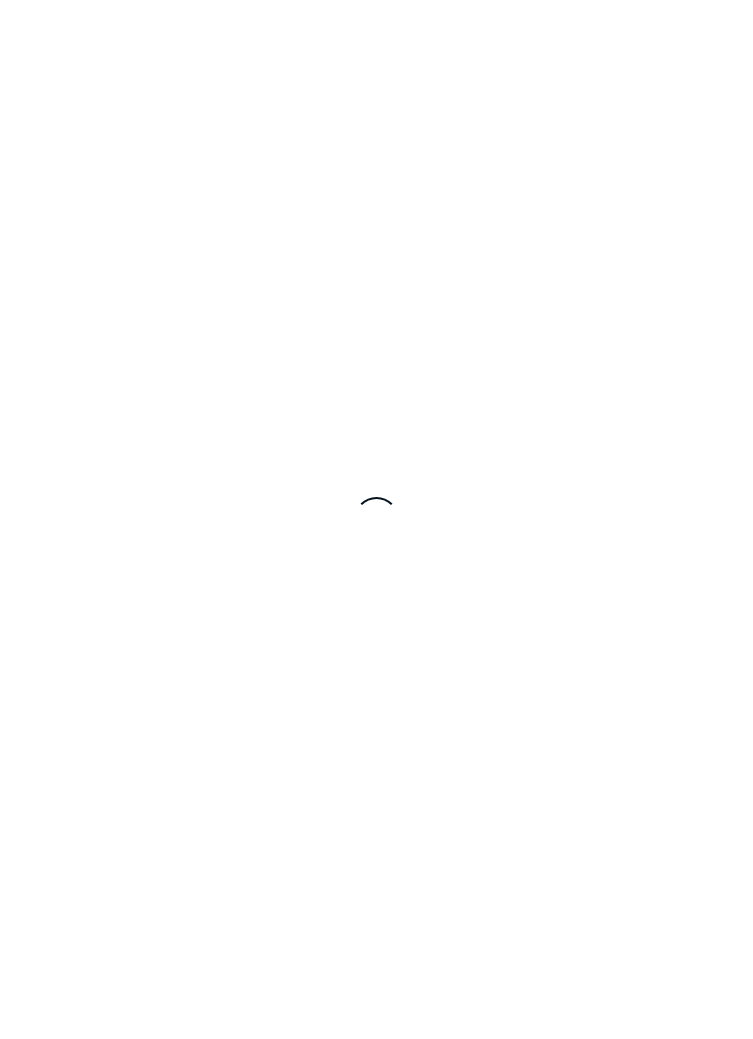 scroll, scrollTop: 0, scrollLeft: 0, axis: both 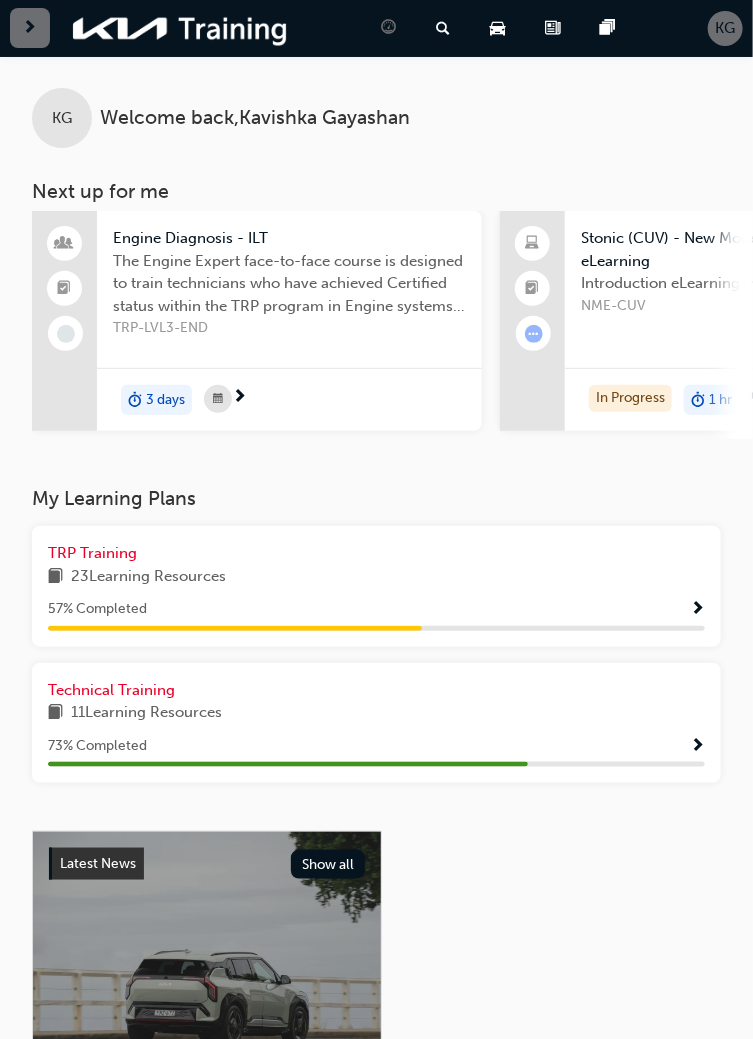 click on "KG" at bounding box center (726, 28) 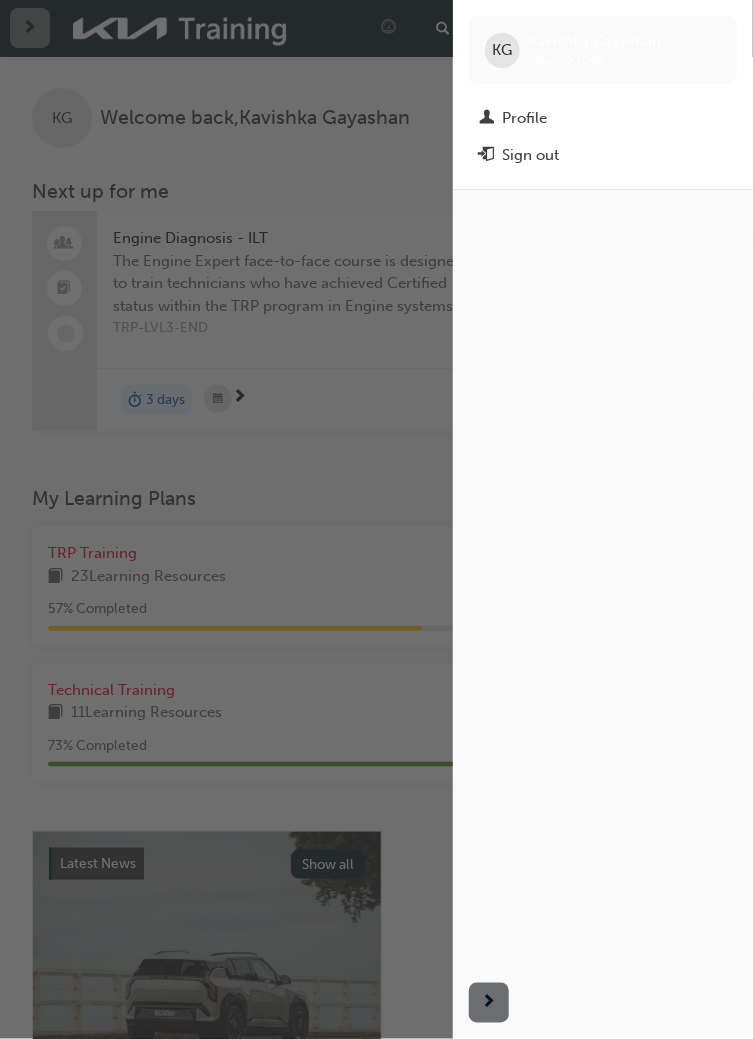 click on "Sign out" at bounding box center [603, 155] 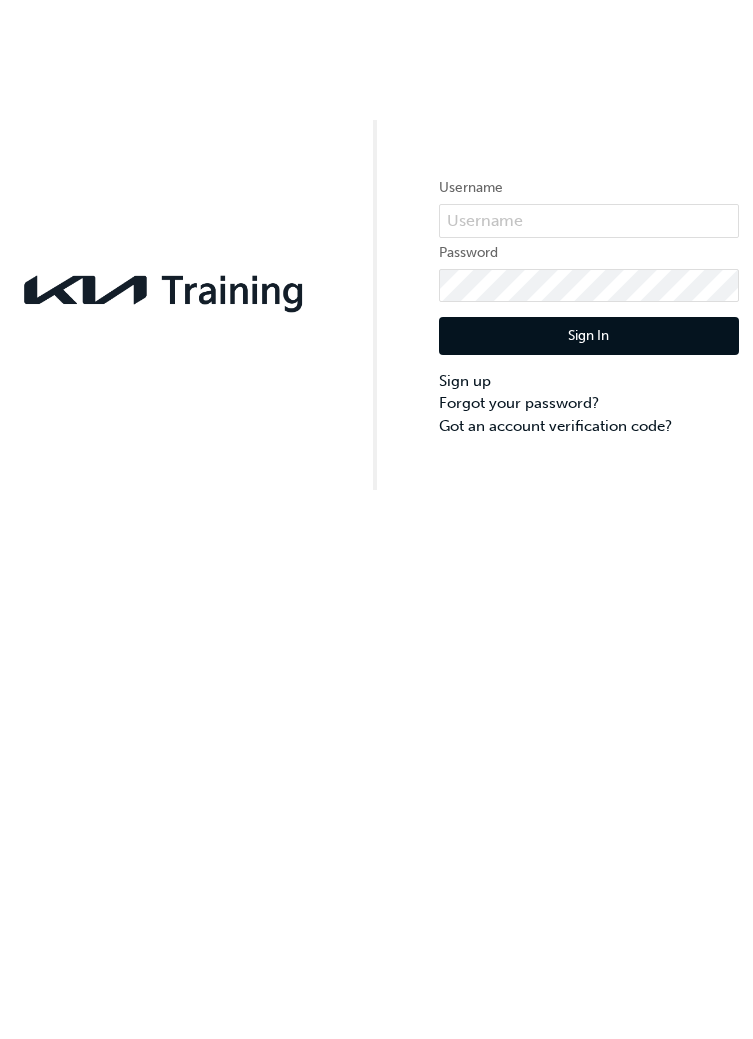 scroll, scrollTop: 0, scrollLeft: 0, axis: both 